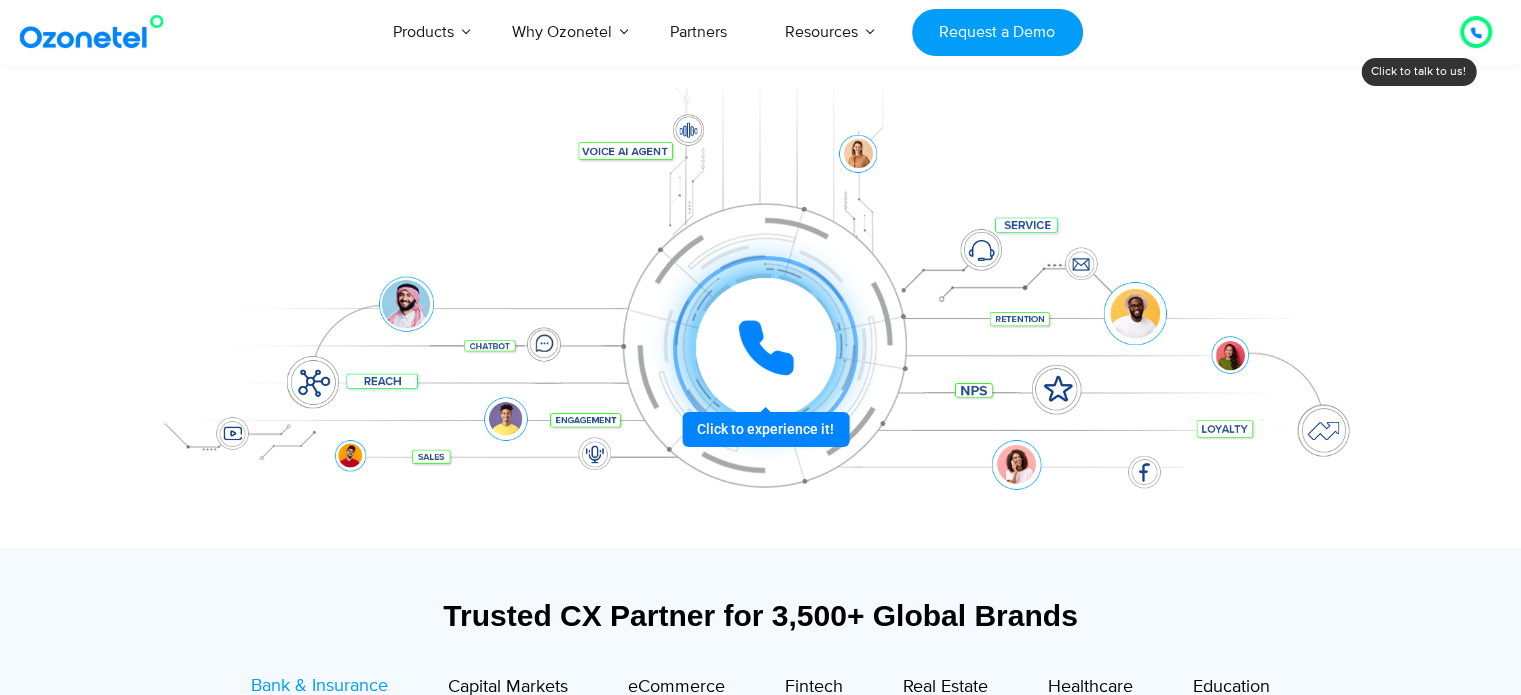 scroll, scrollTop: 133, scrollLeft: 0, axis: vertical 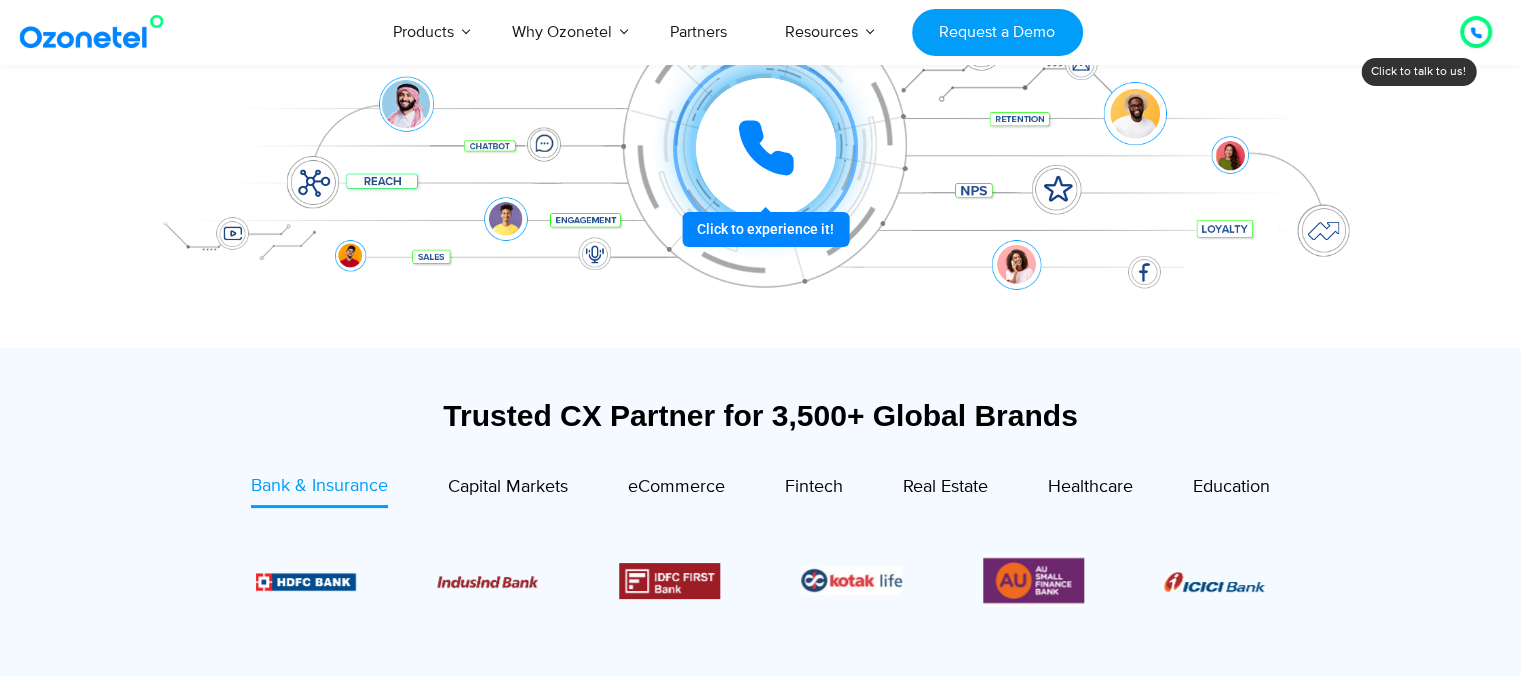 click at bounding box center (765, 148) 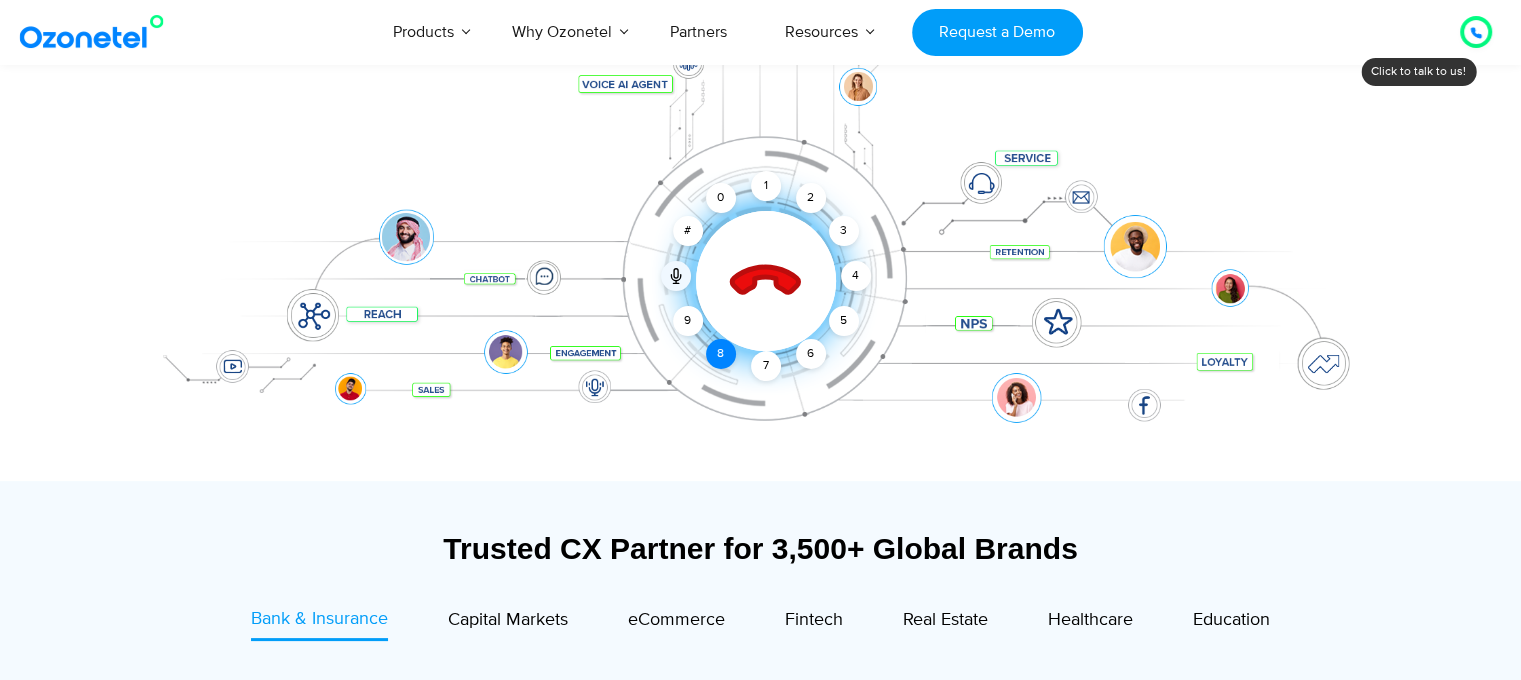 click on "8" at bounding box center (721, 354) 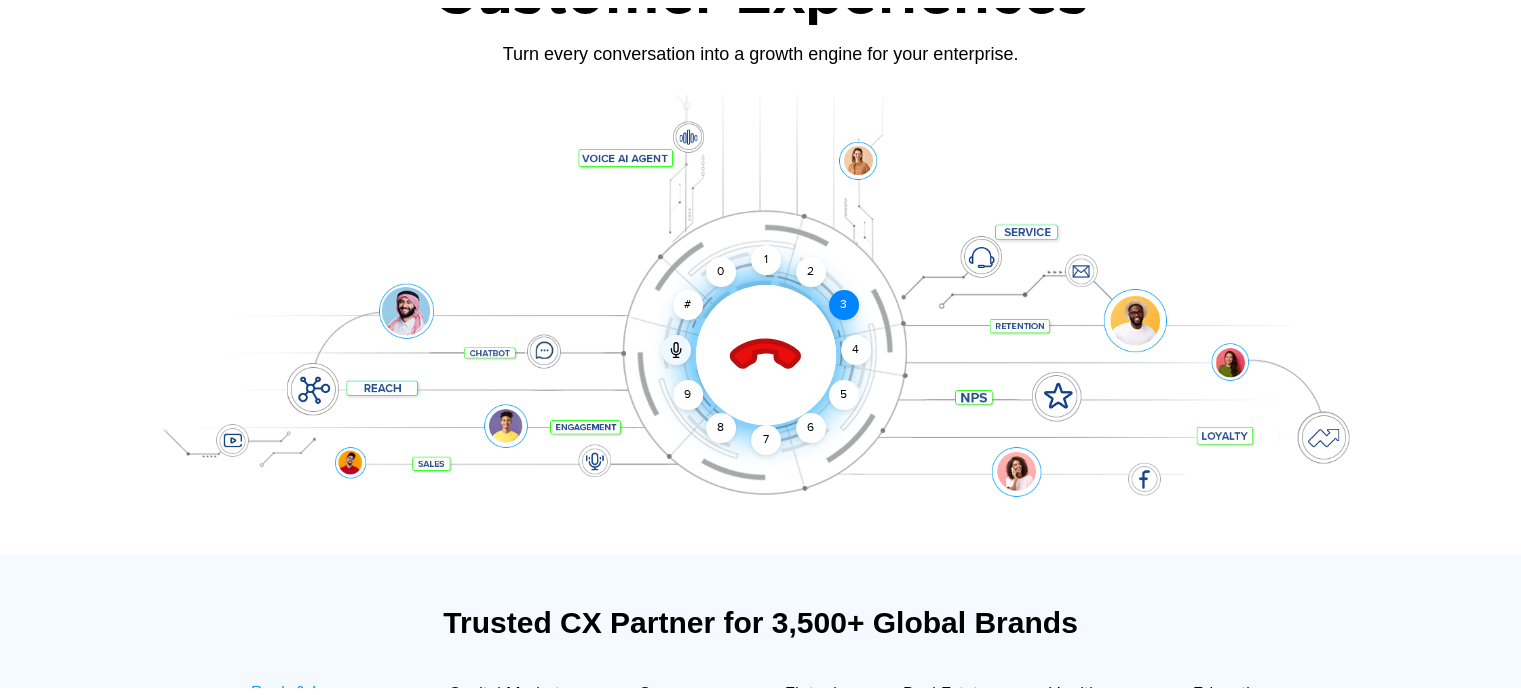 scroll, scrollTop: 133, scrollLeft: 0, axis: vertical 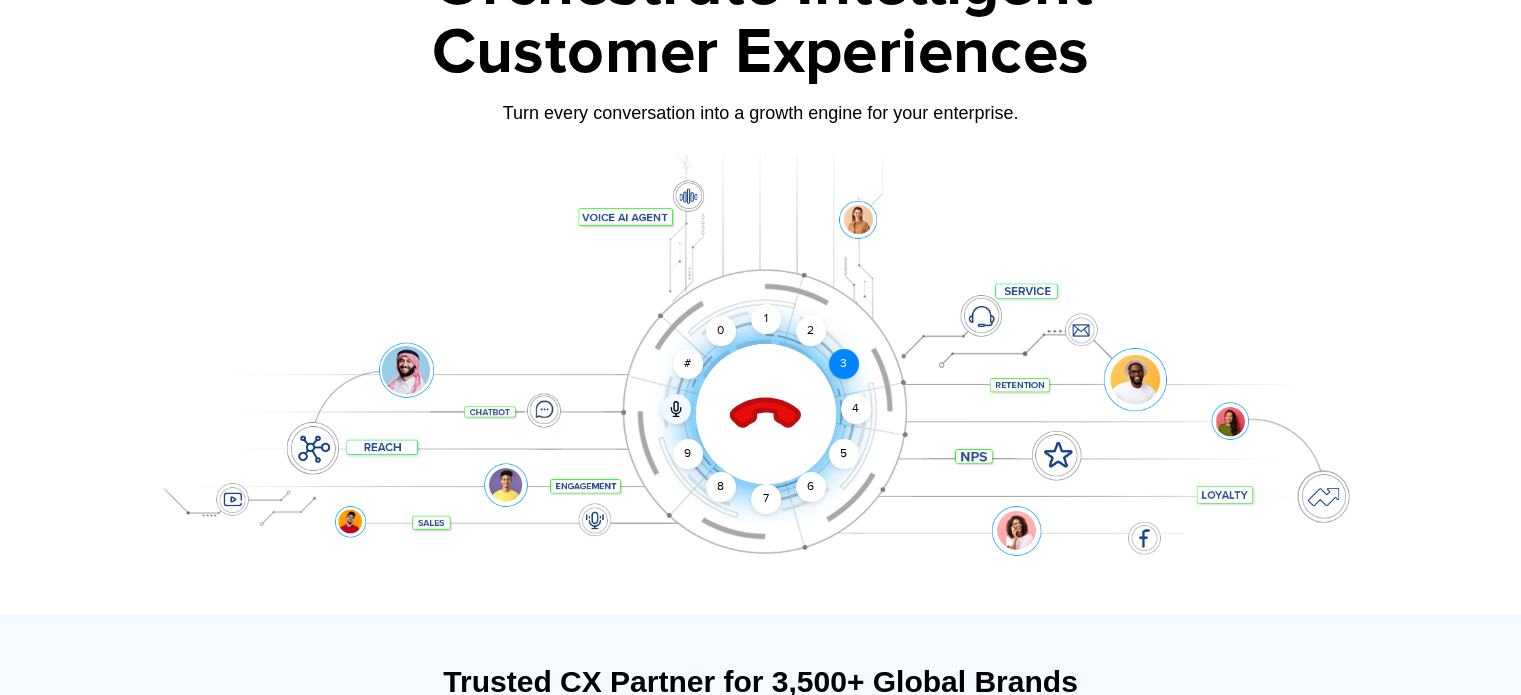 click on "3" at bounding box center (843, 364) 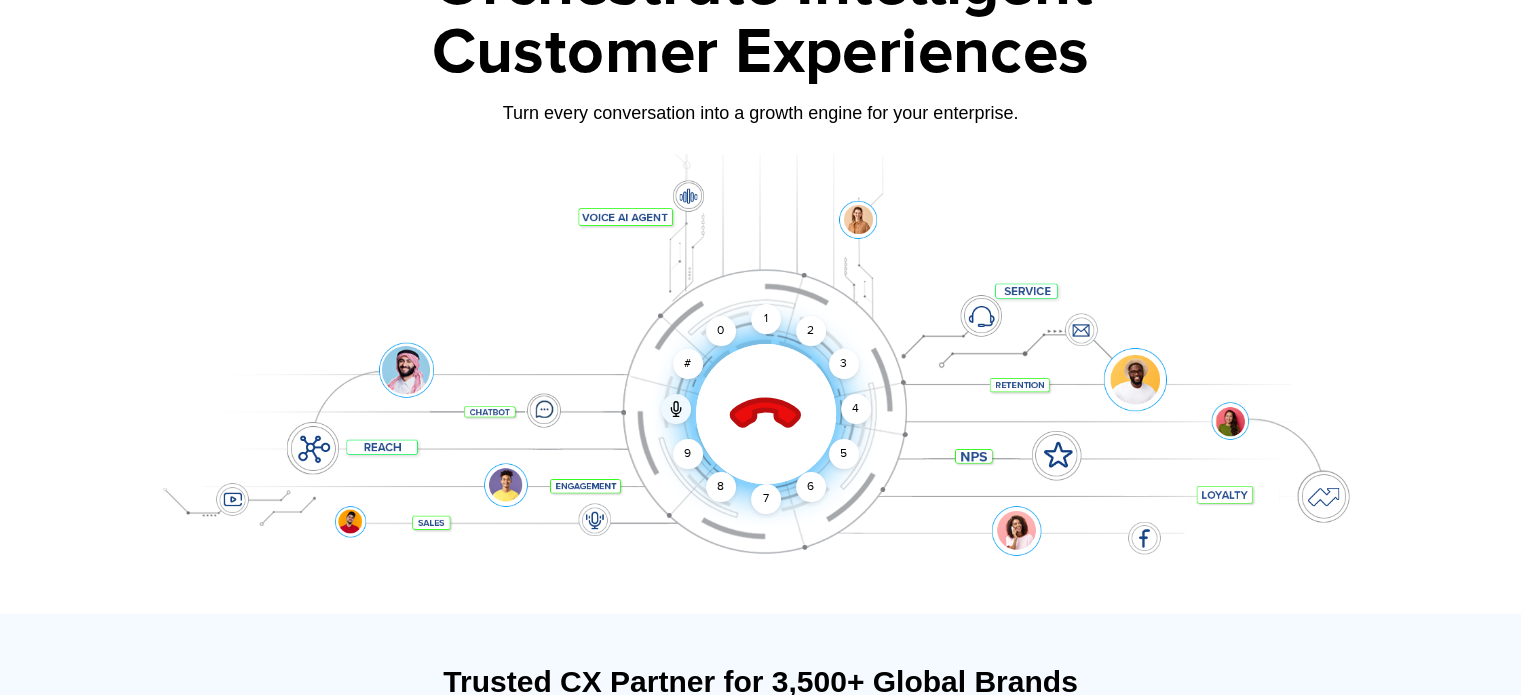click at bounding box center [765, 415] 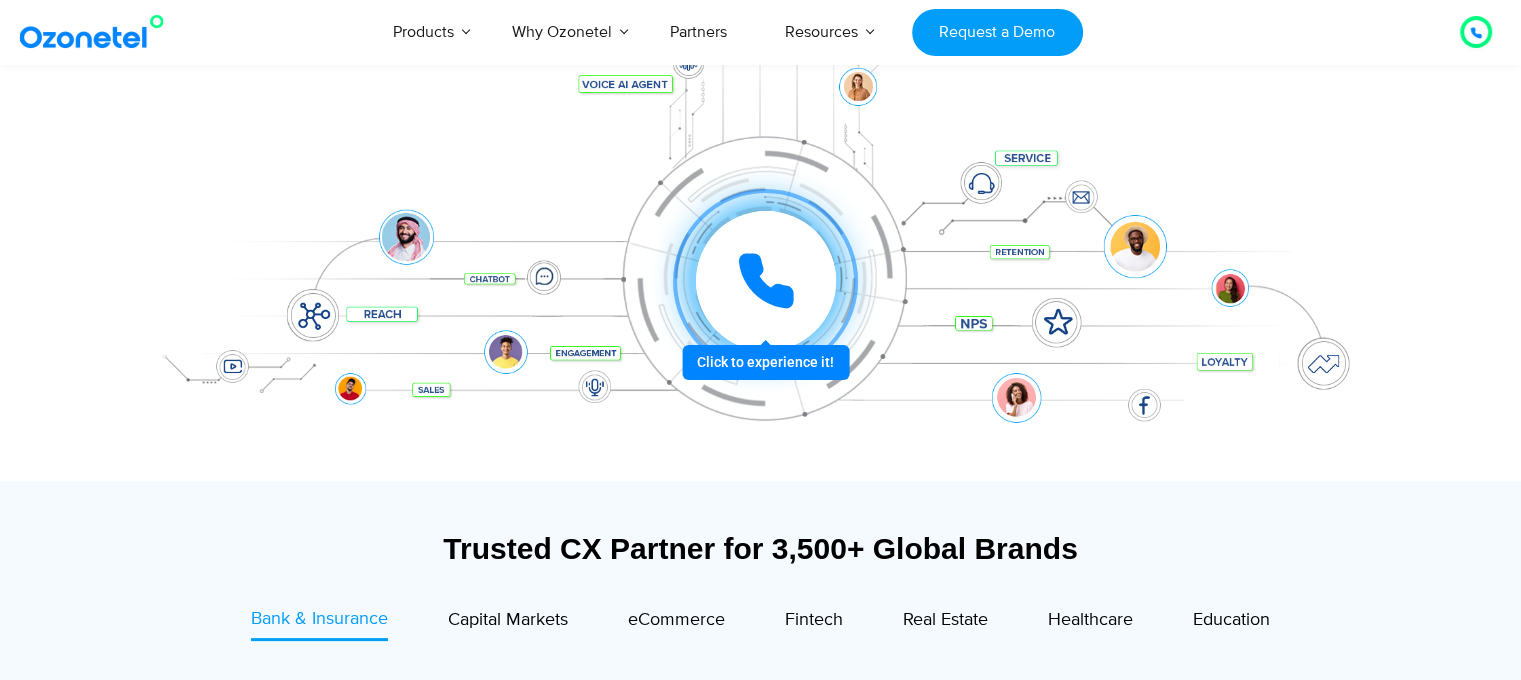 click at bounding box center [766, 281] 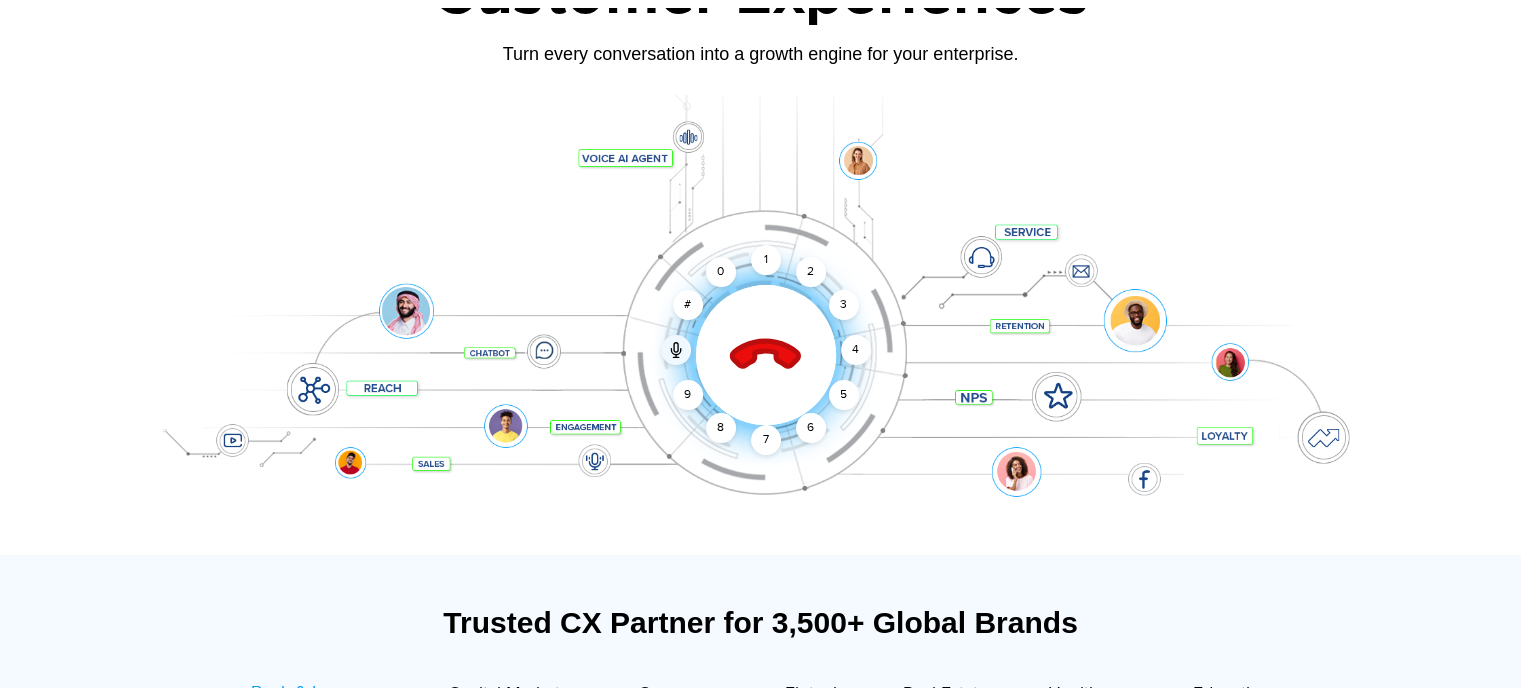 scroll, scrollTop: 133, scrollLeft: 0, axis: vertical 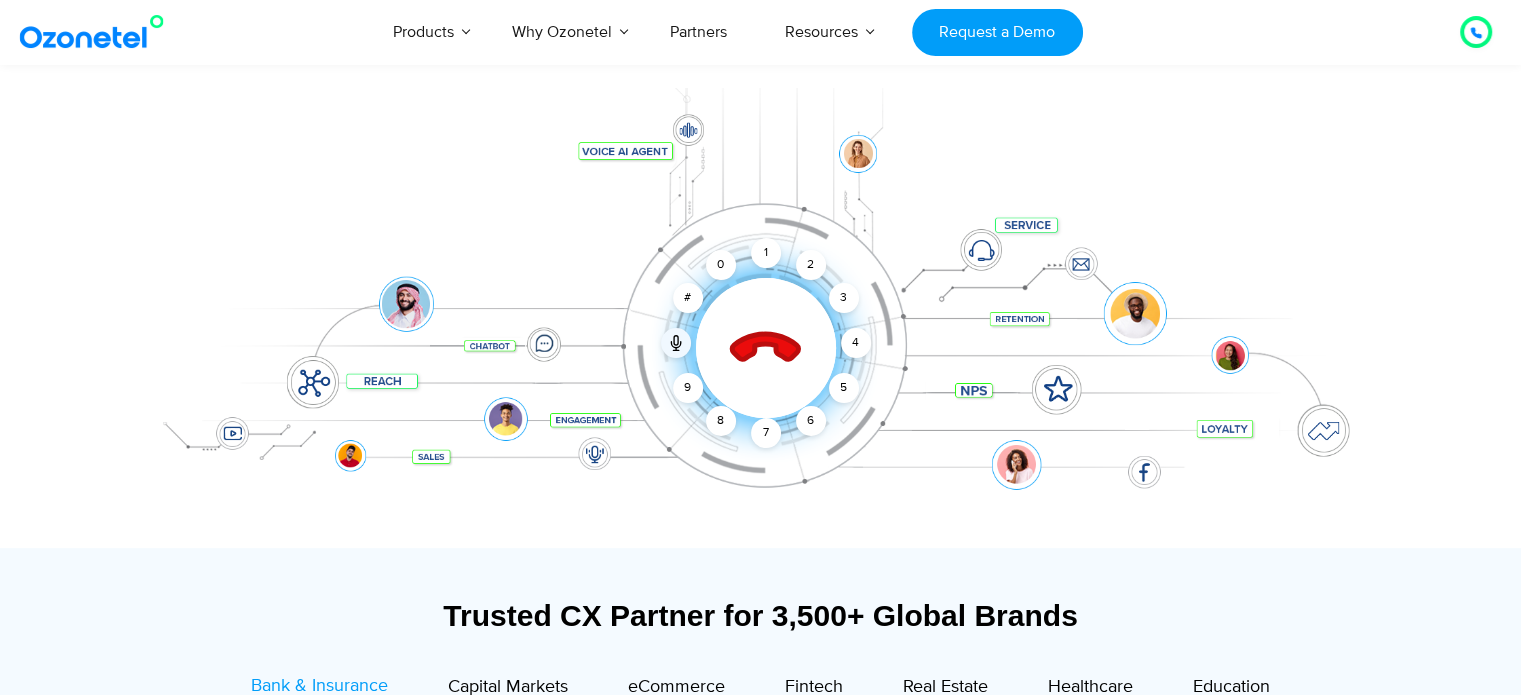 click at bounding box center [765, 349] 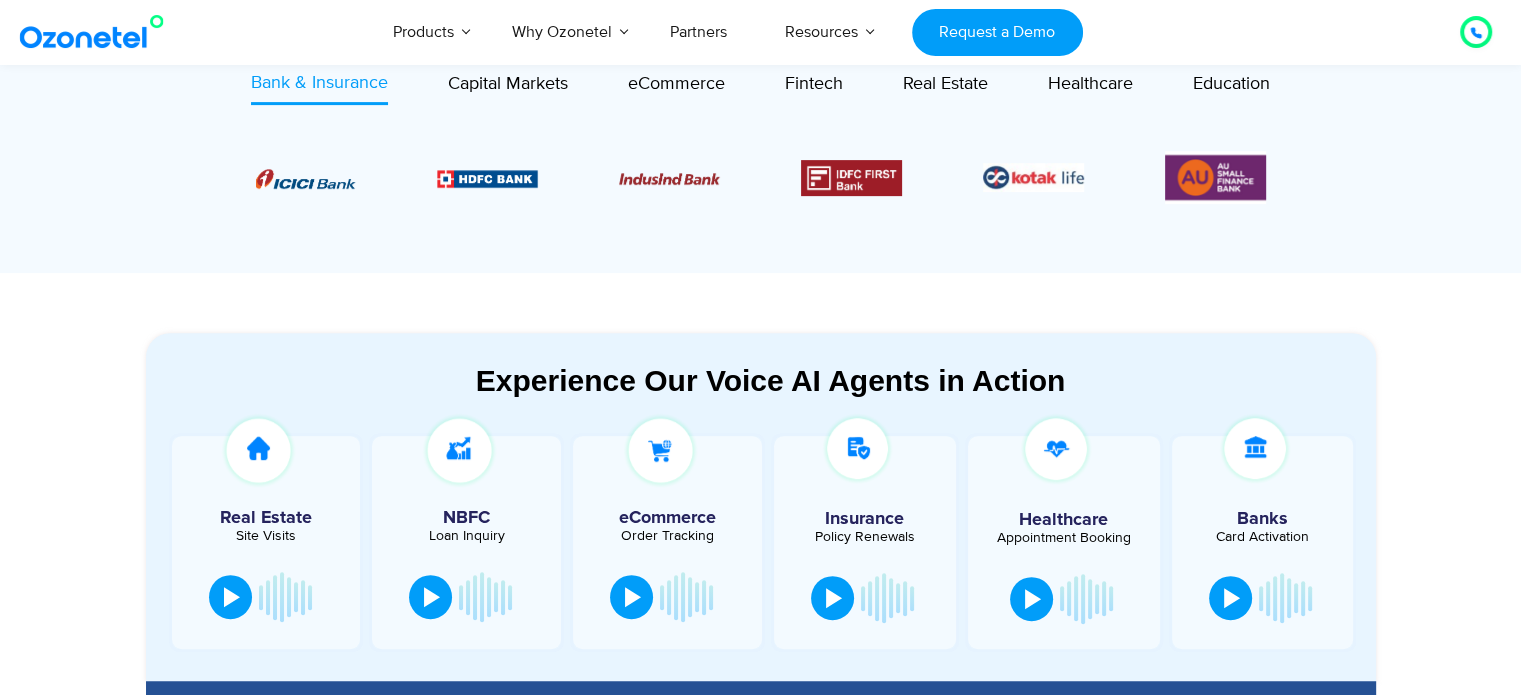 scroll, scrollTop: 836, scrollLeft: 0, axis: vertical 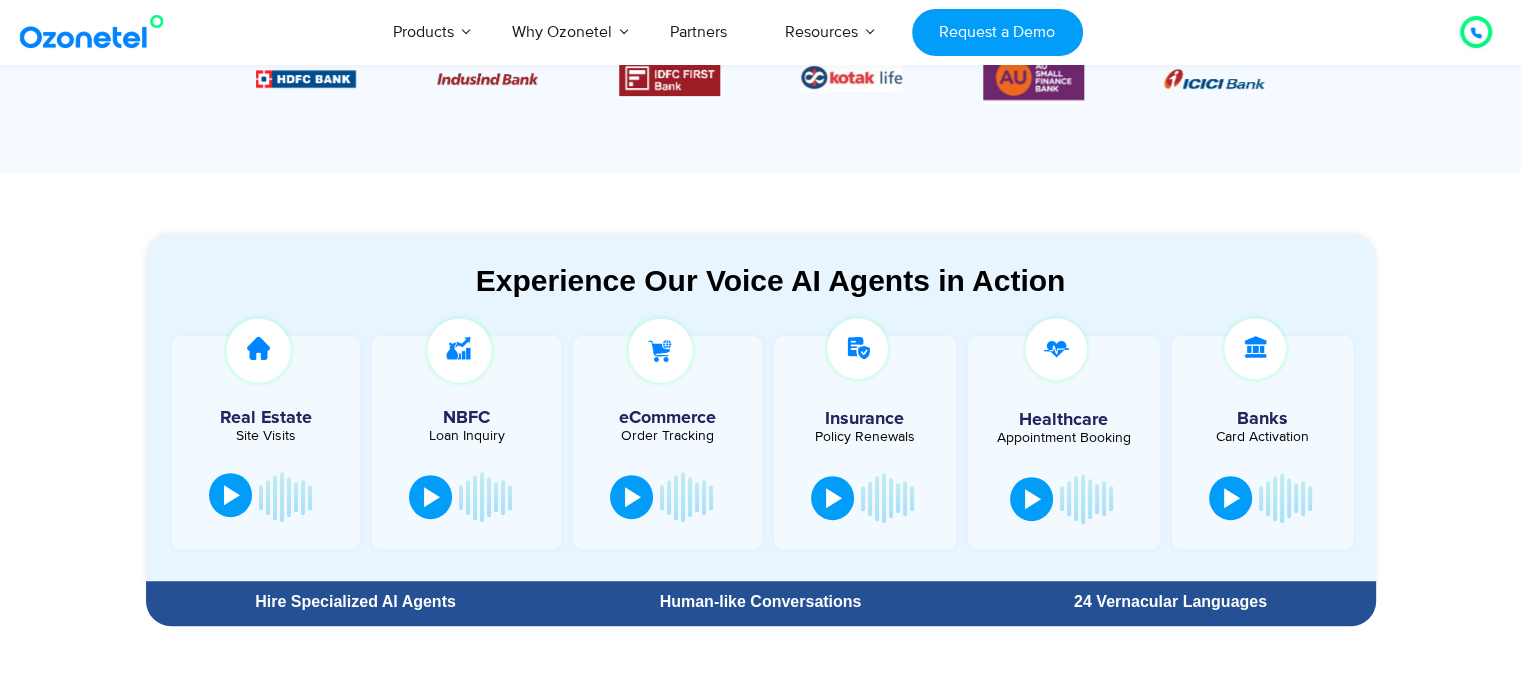 click at bounding box center (230, 495) 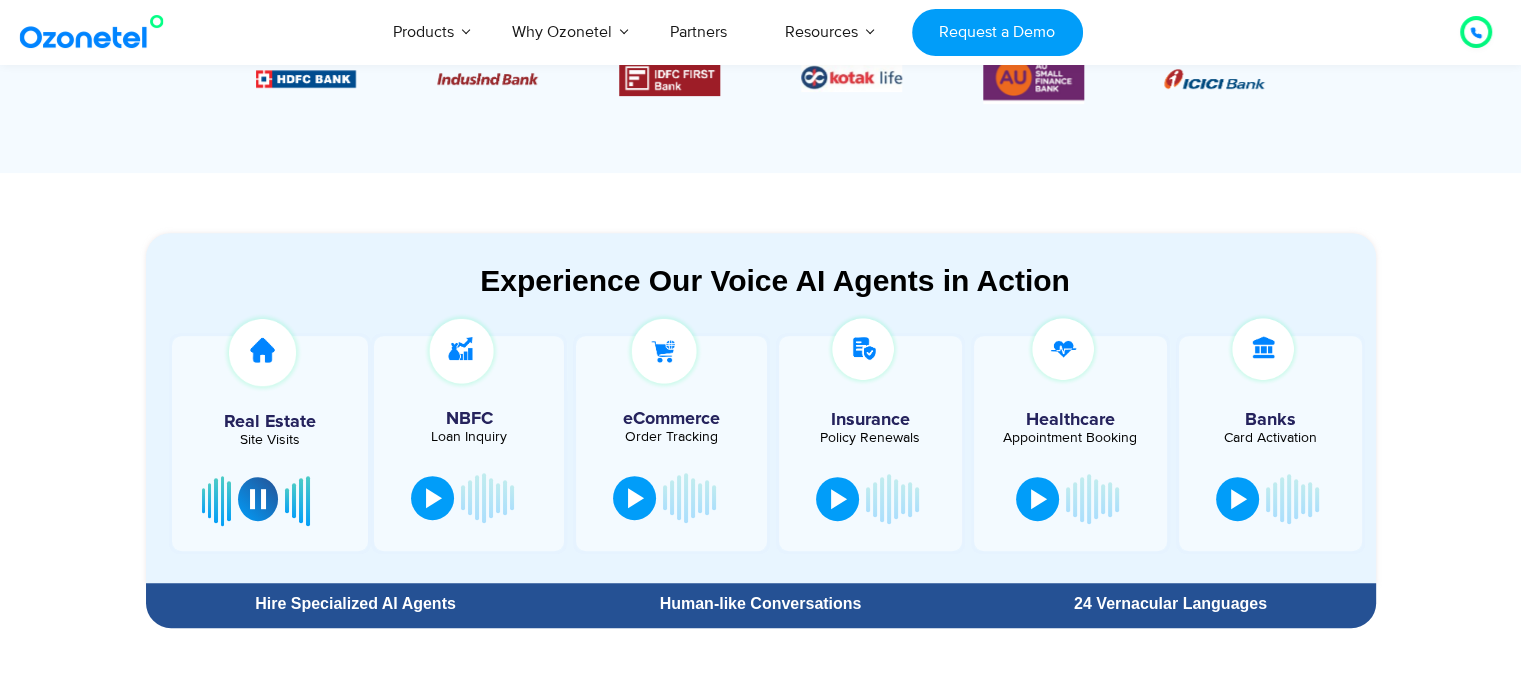 click at bounding box center (258, 499) 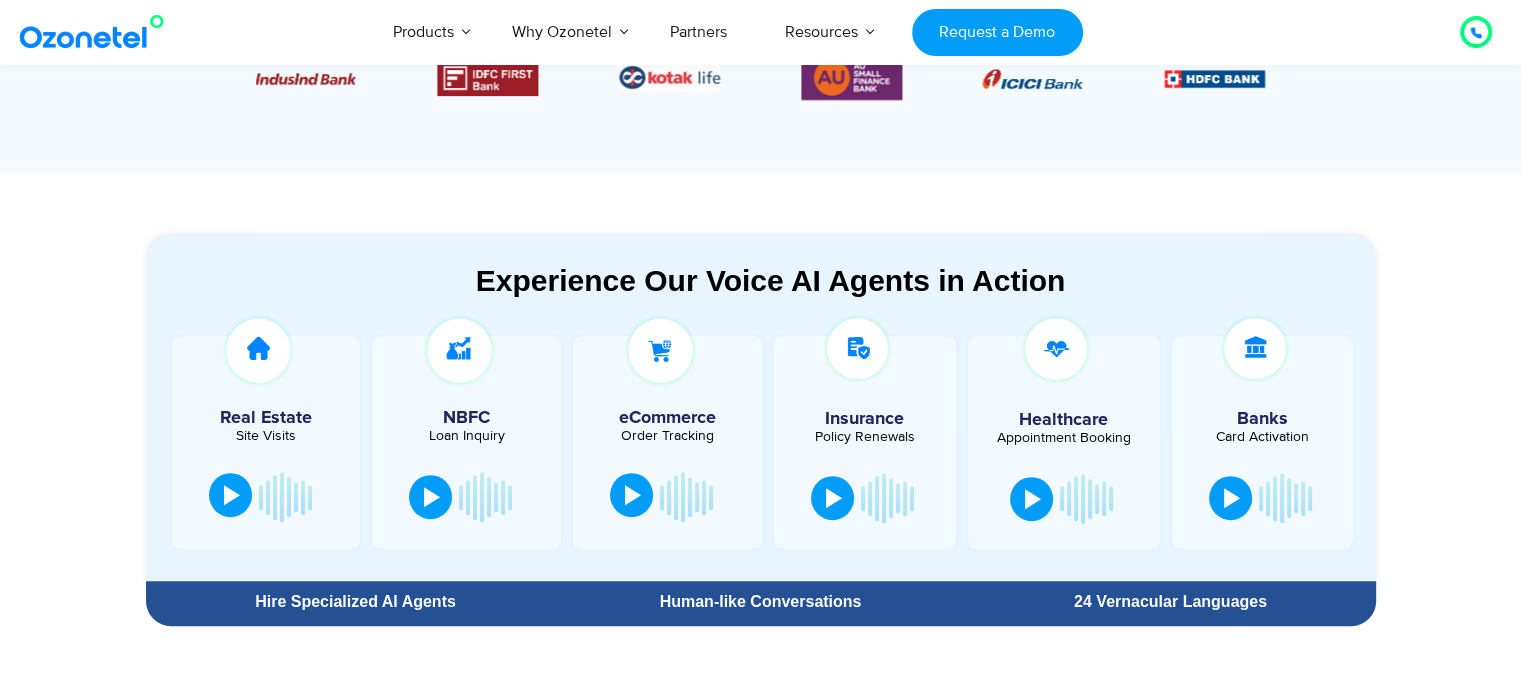 click at bounding box center (631, 495) 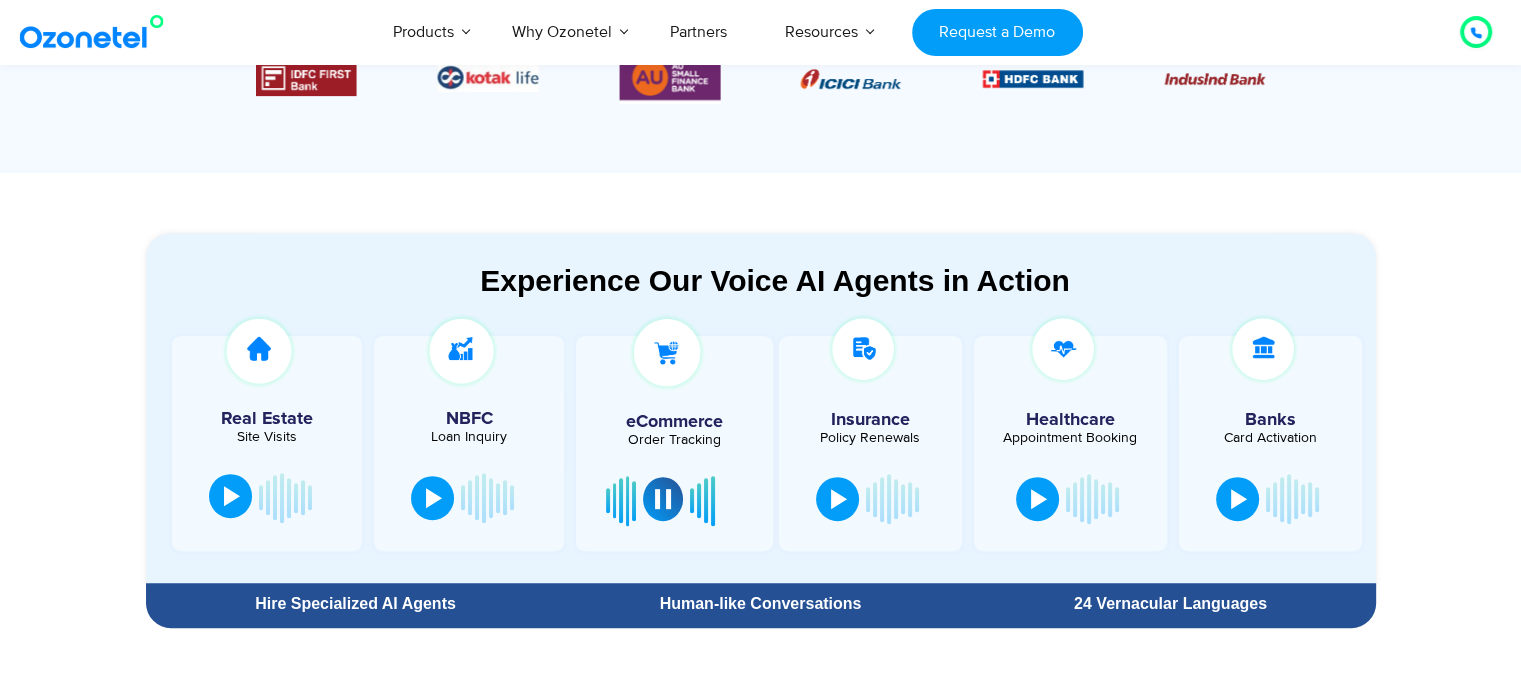 click at bounding box center (663, 499) 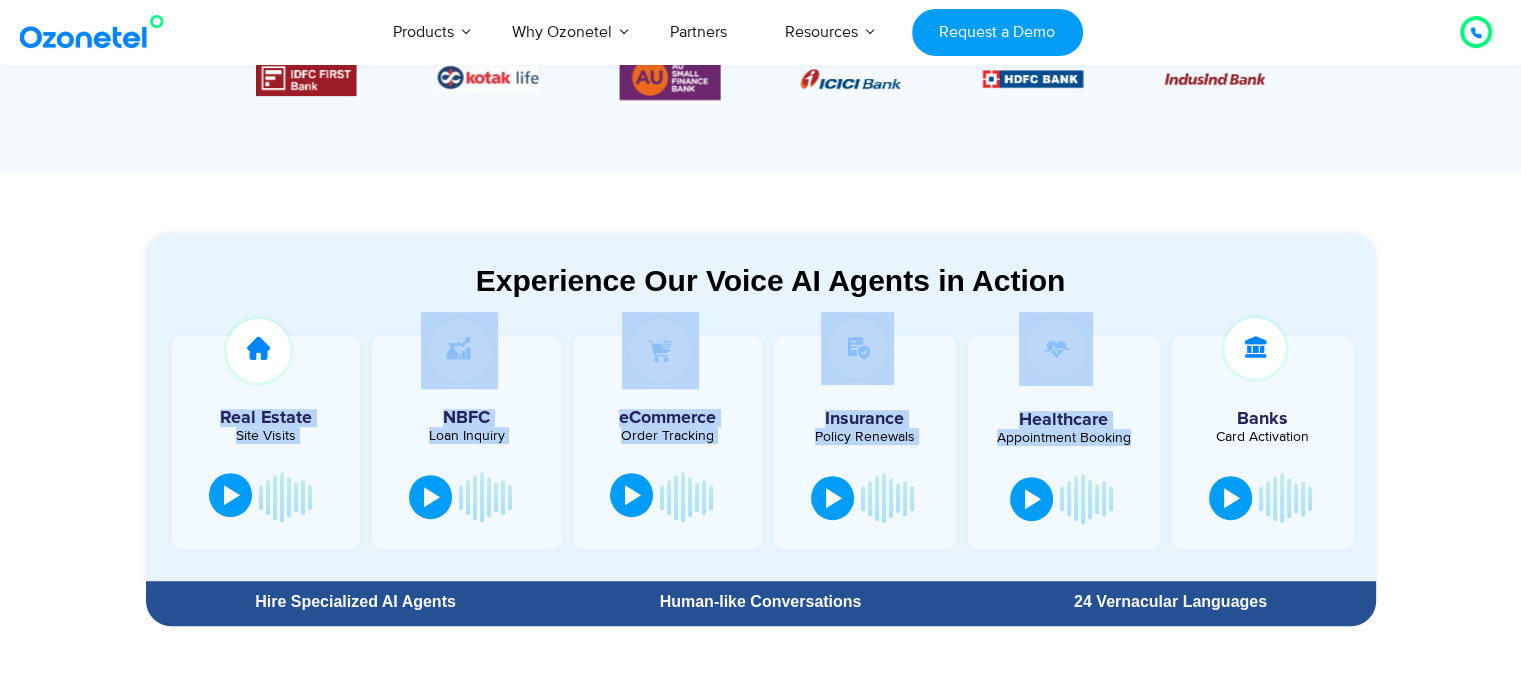 drag, startPoint x: 1171, startPoint y: 424, endPoint x: 80, endPoint y: 434, distance: 1091.0458 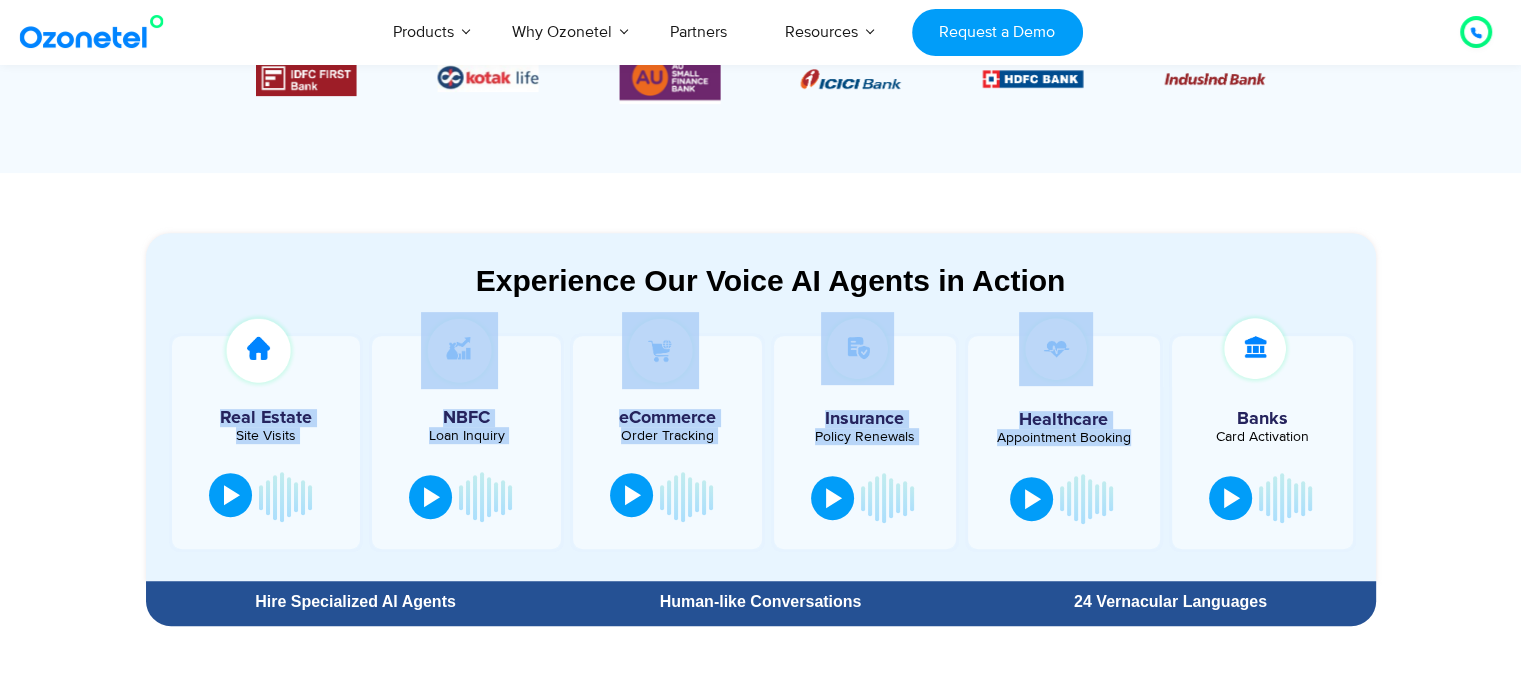 click on "Experience Our Voice AI Agents in Action
Real Estate
Site Visits
NBFC
Loan Inquiry" at bounding box center (760, 404) 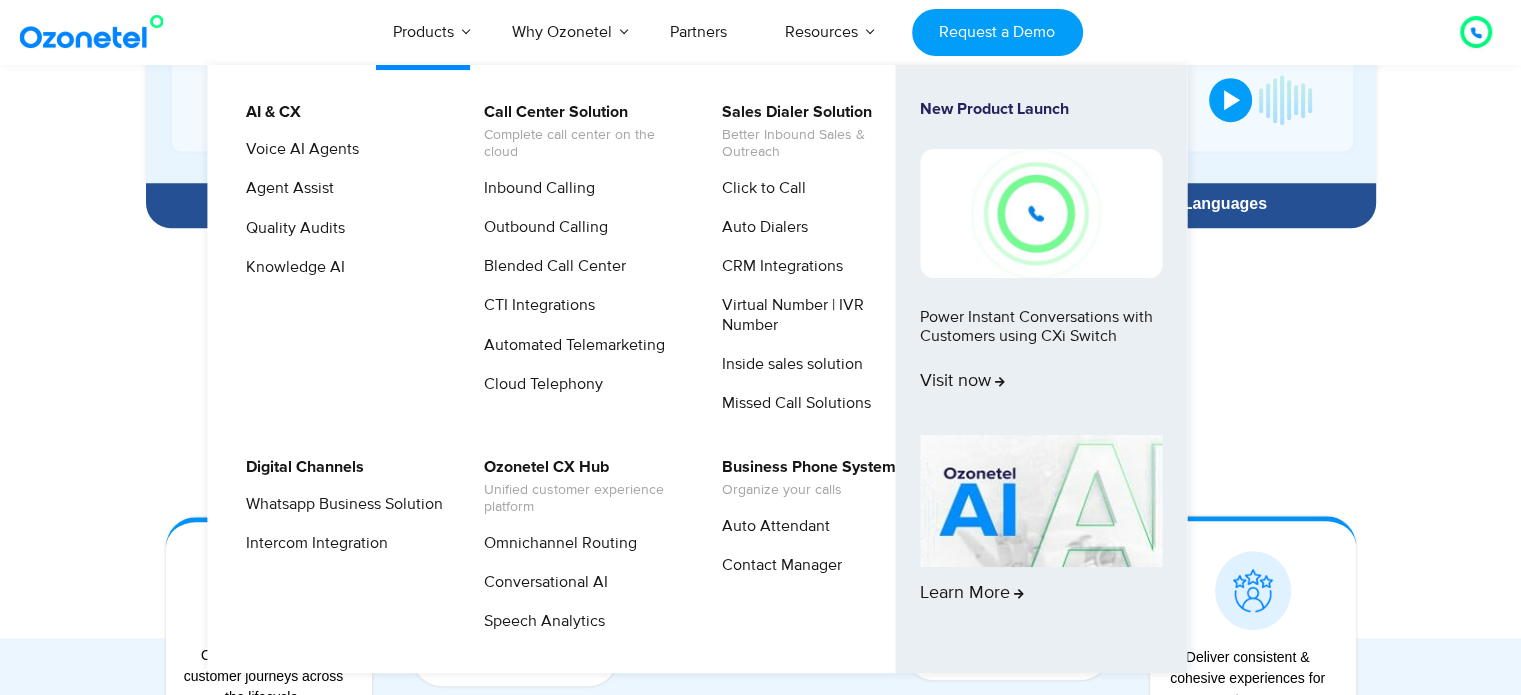 scroll, scrollTop: 1236, scrollLeft: 0, axis: vertical 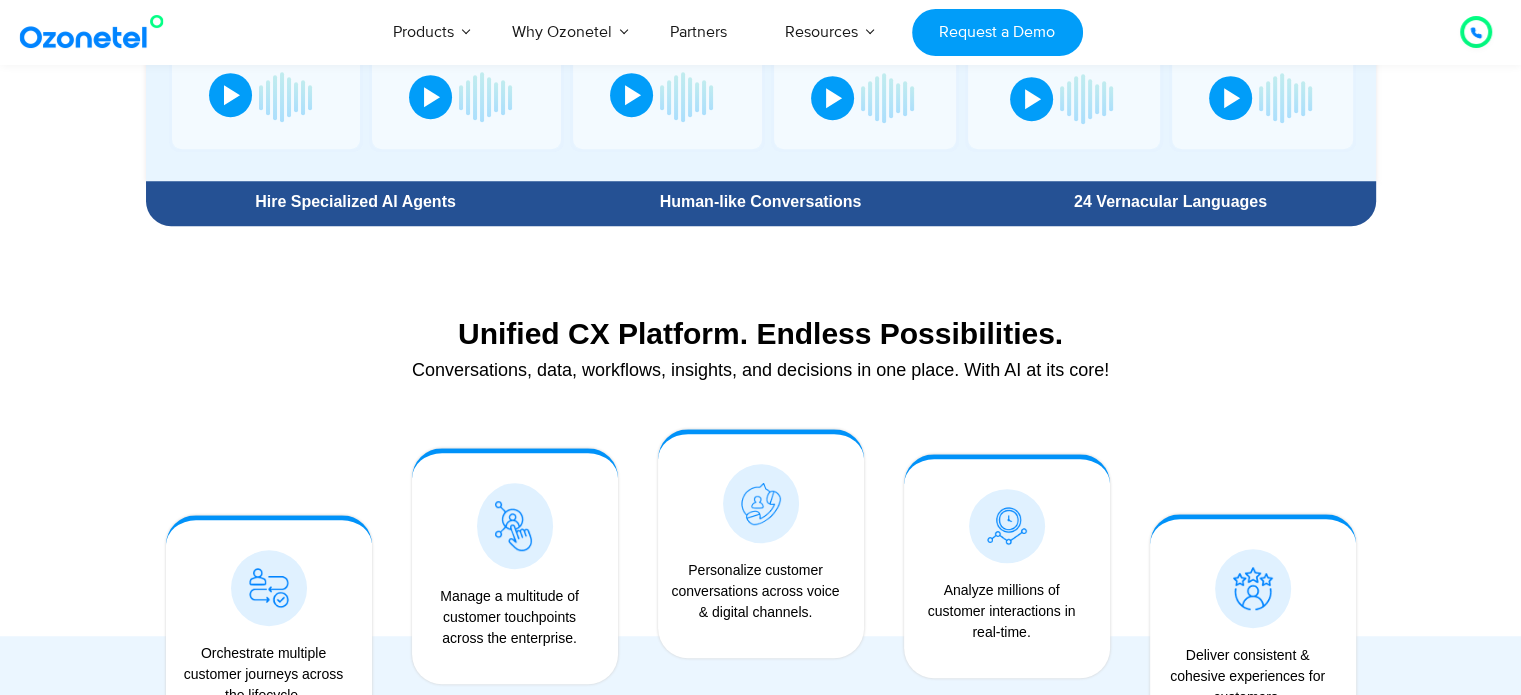 click at bounding box center [96, 32] 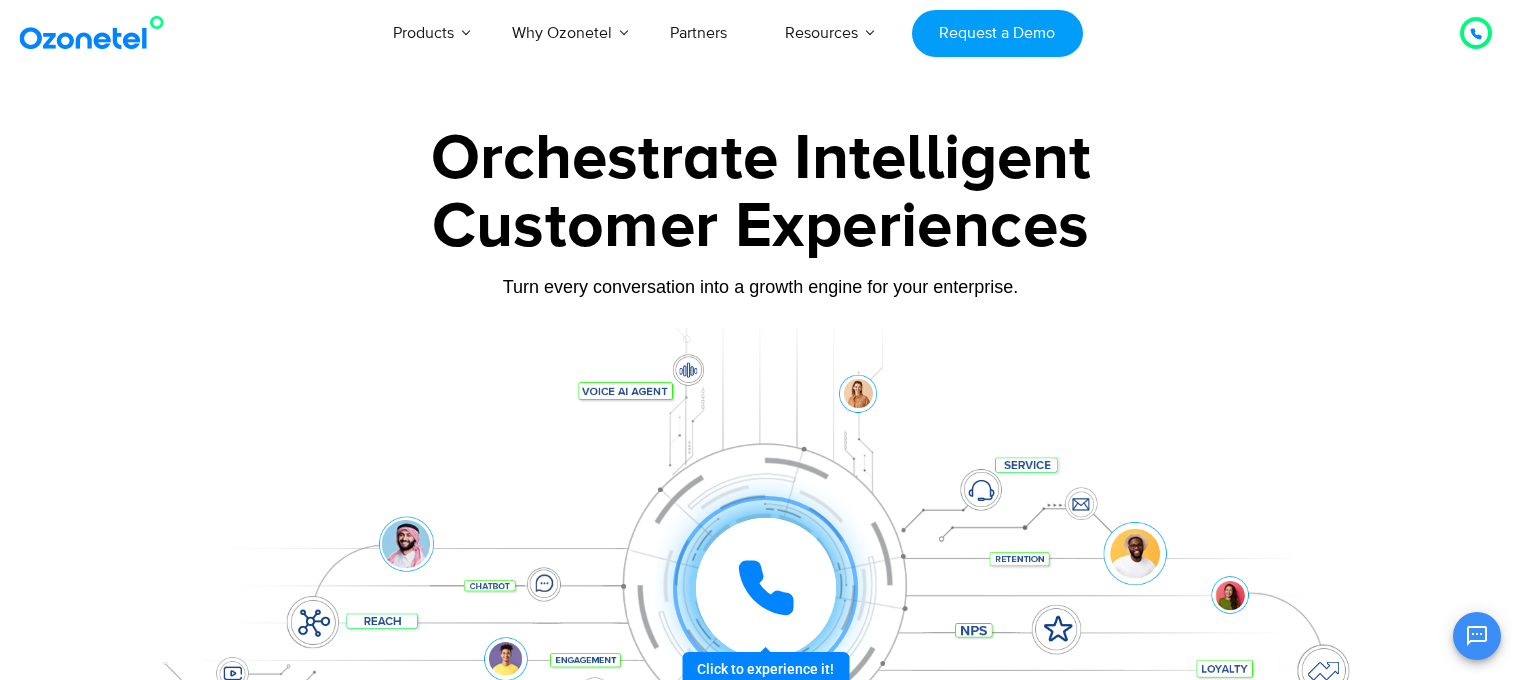 scroll, scrollTop: 0, scrollLeft: 0, axis: both 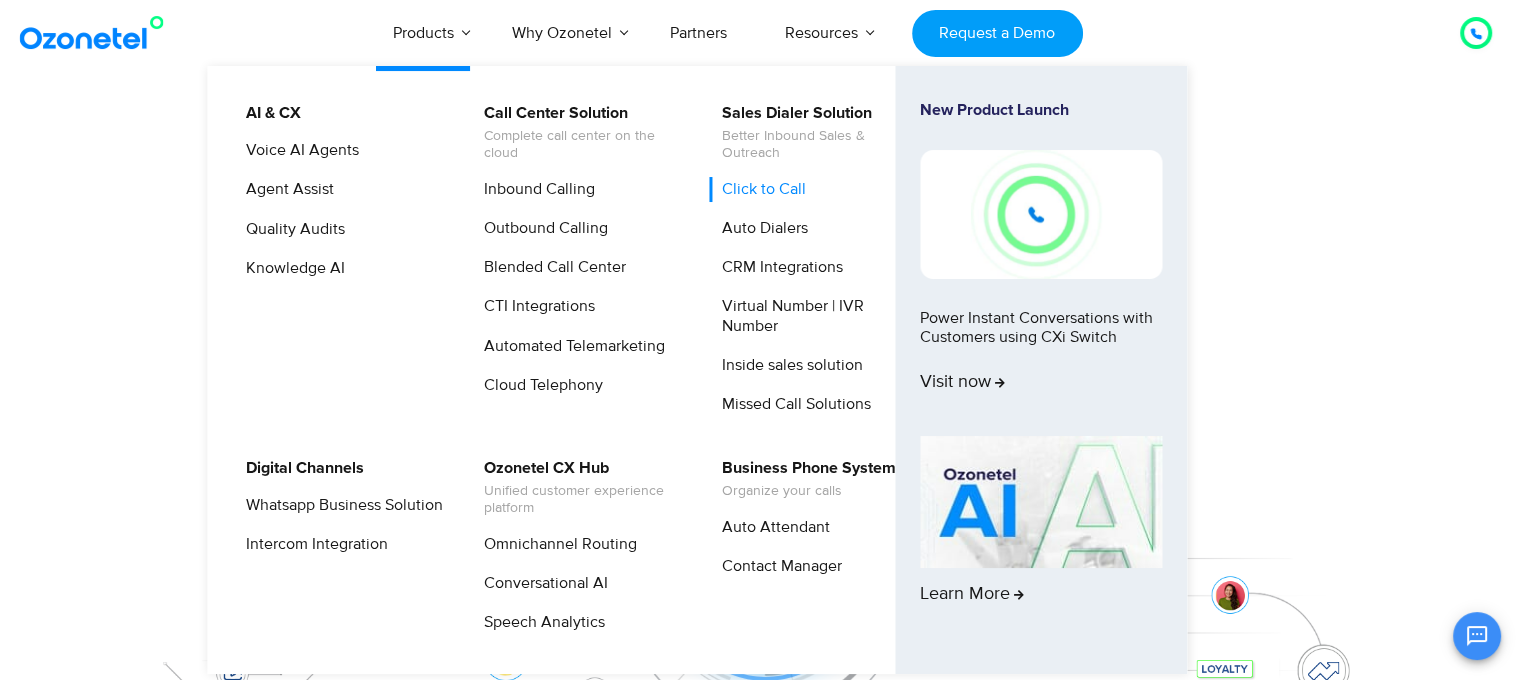 click on "Click to Call" at bounding box center [759, 189] 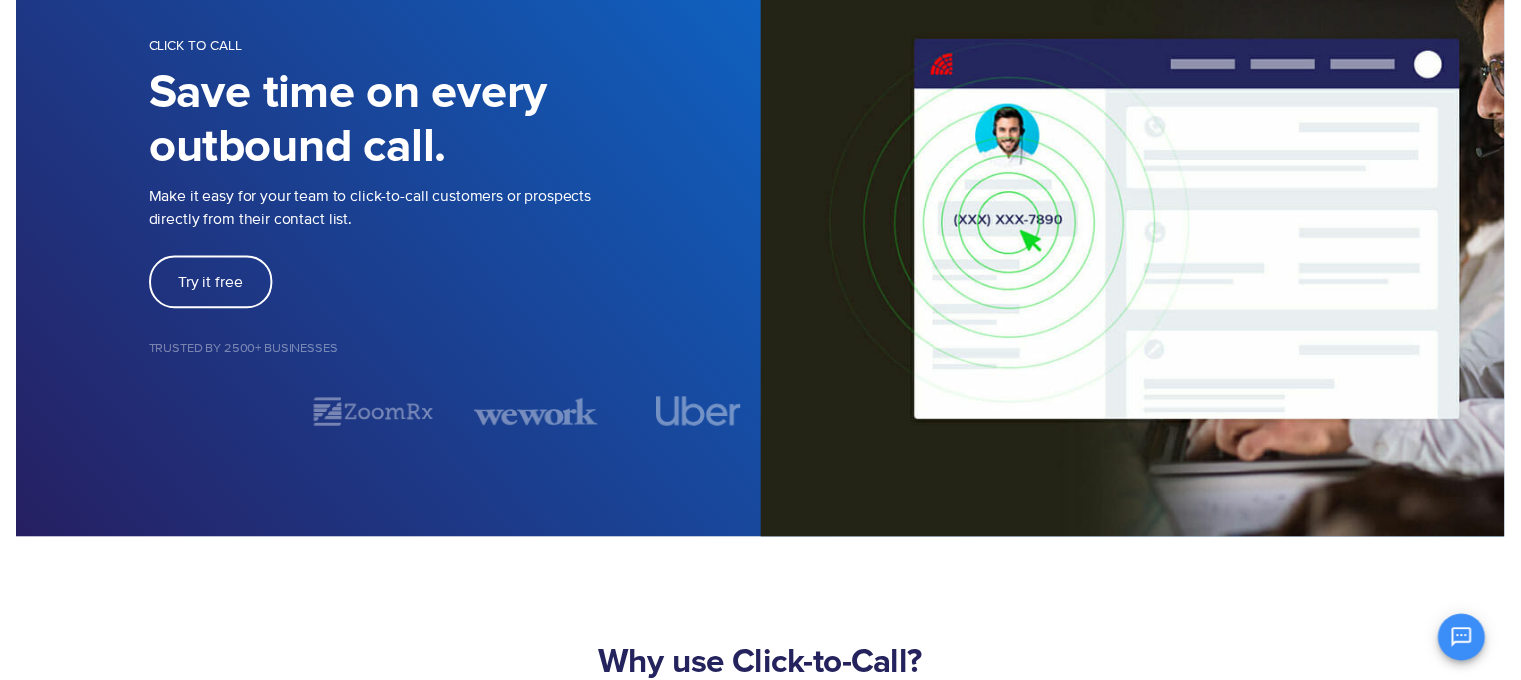 scroll, scrollTop: 100, scrollLeft: 0, axis: vertical 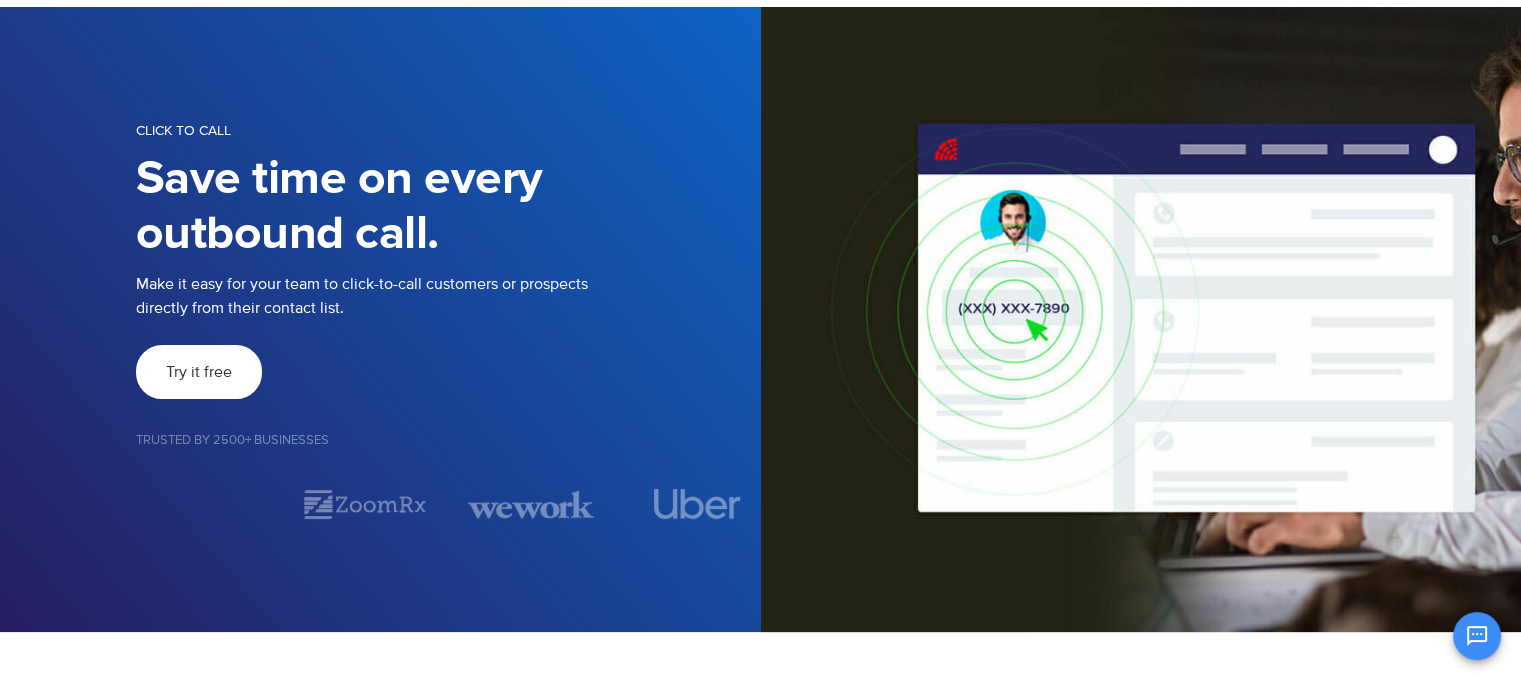 click on "Try it free" at bounding box center [199, 372] 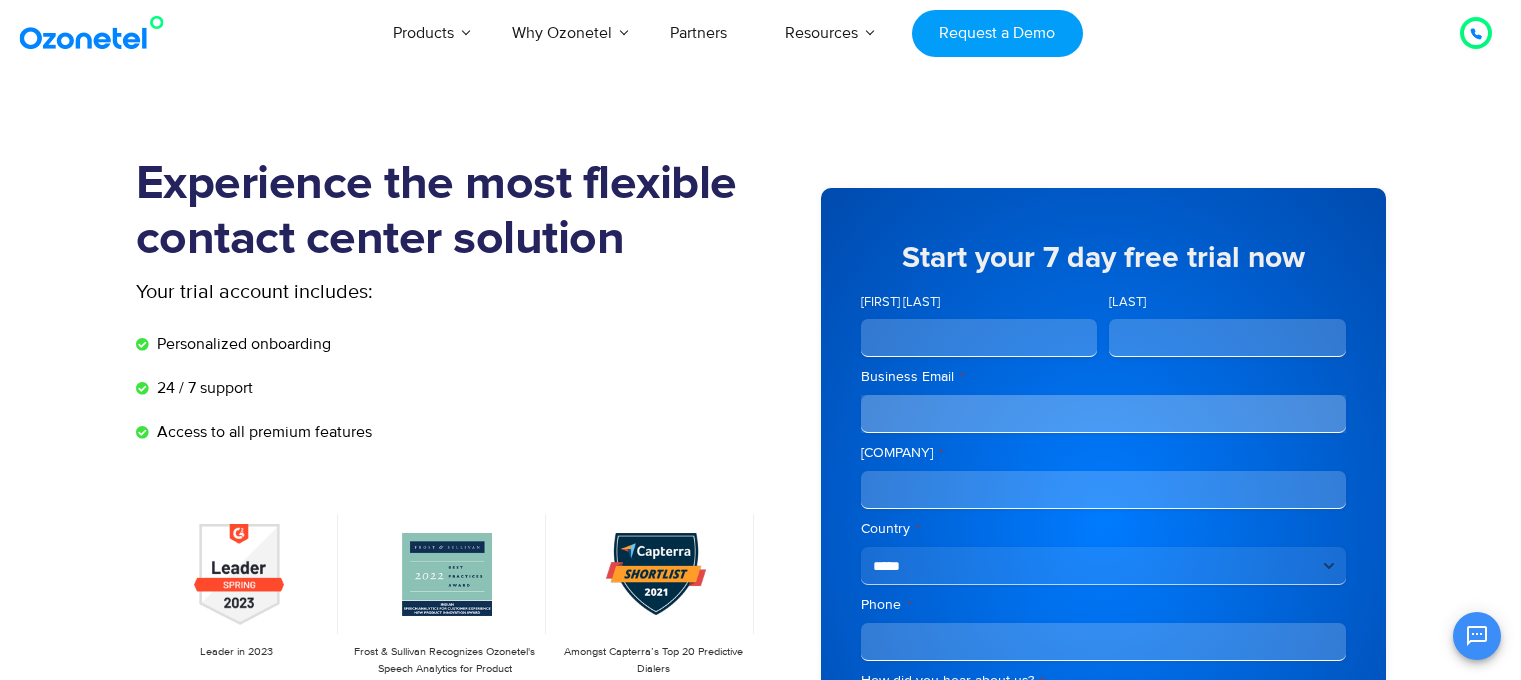 scroll, scrollTop: 0, scrollLeft: 0, axis: both 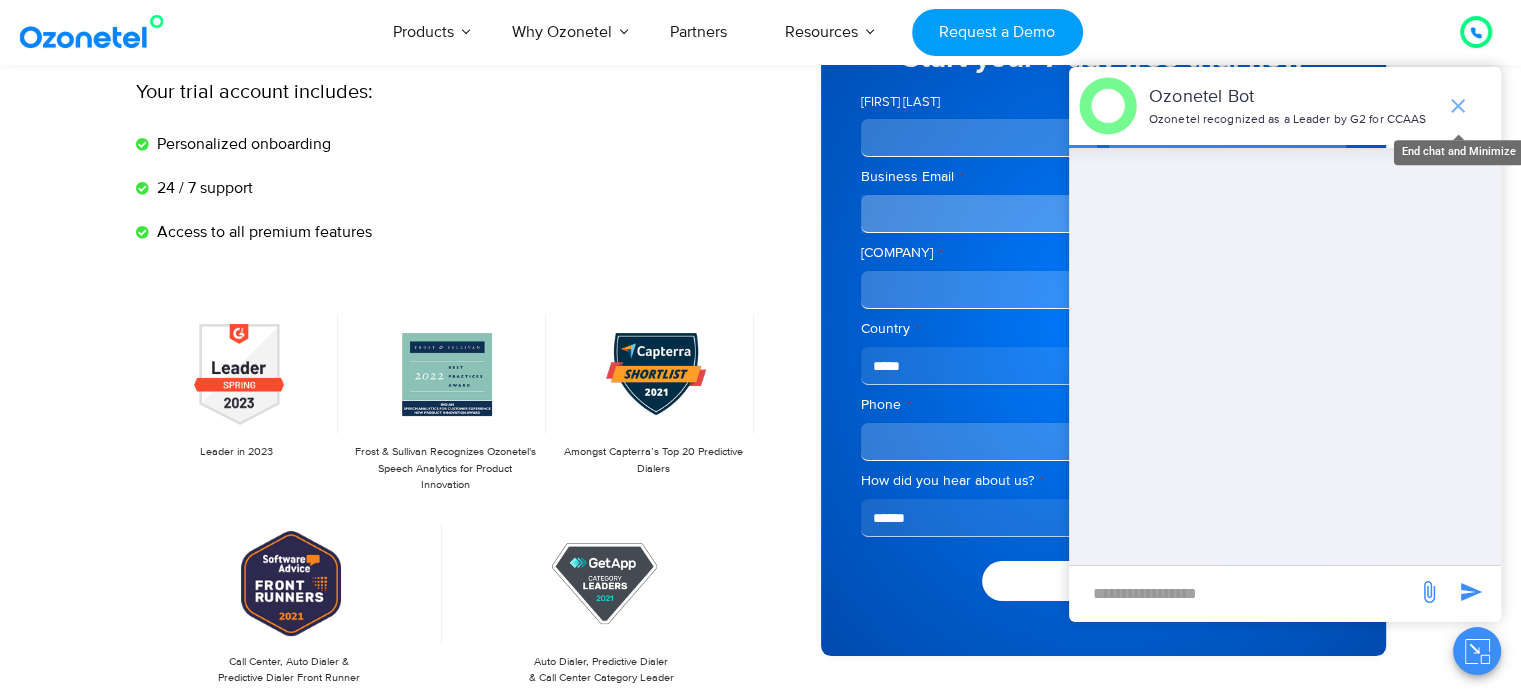 click at bounding box center [1458, 106] 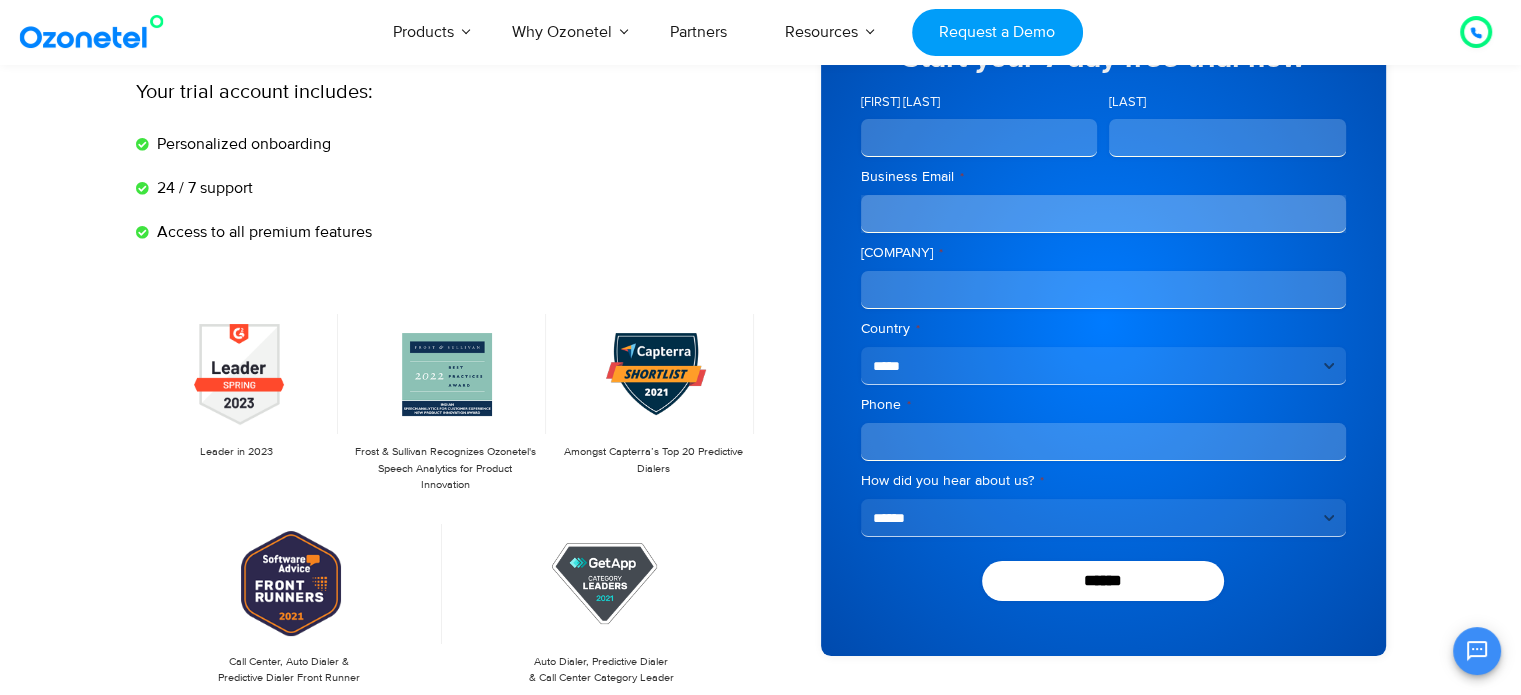 click at bounding box center (1476, 33) 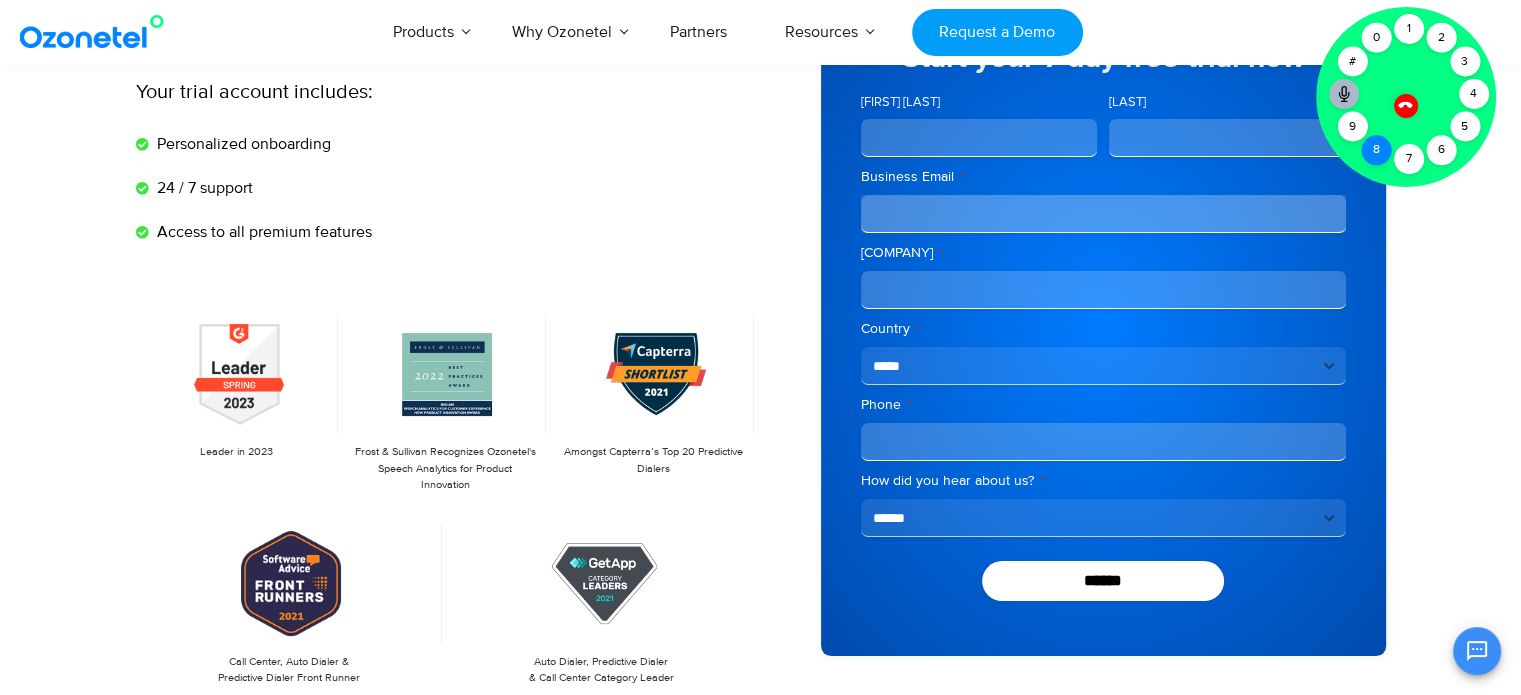 click on "8" at bounding box center [1376, 150] 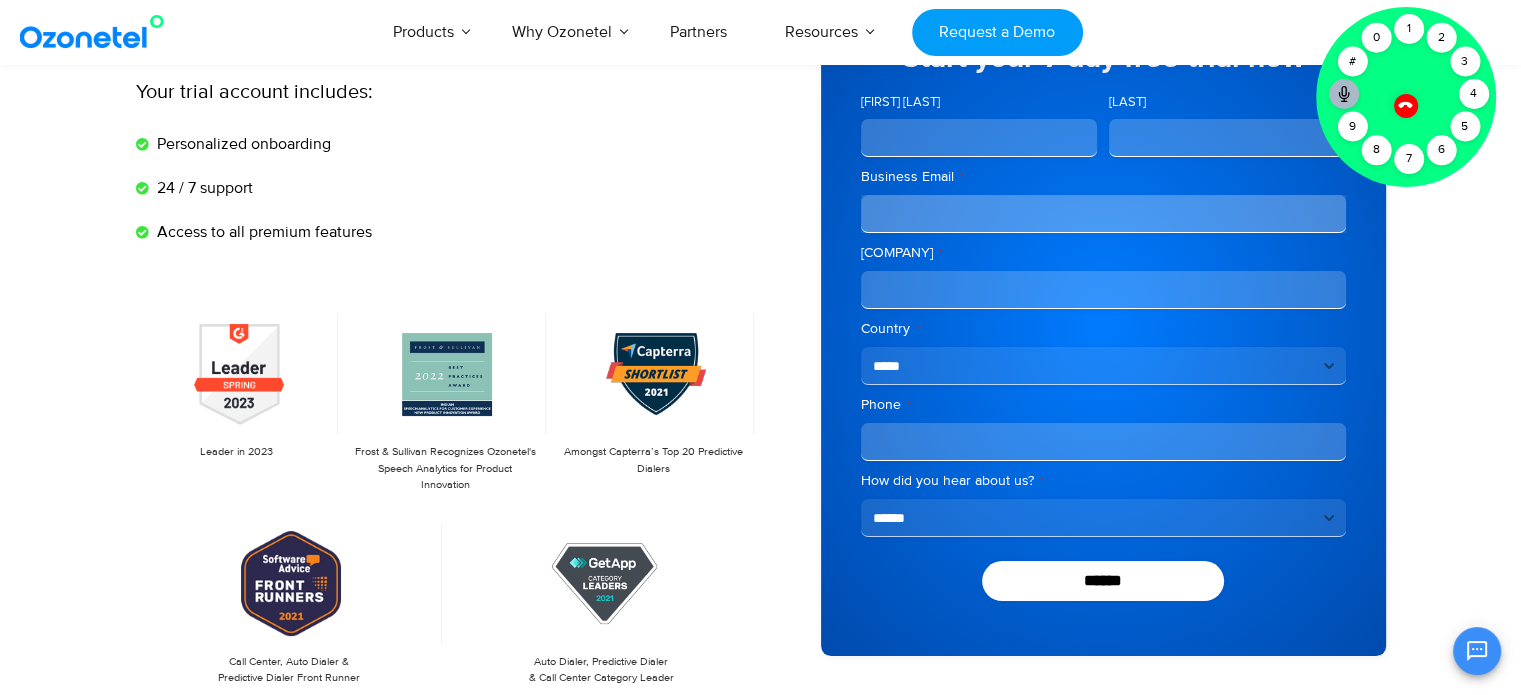 click at bounding box center (1405, 104) 